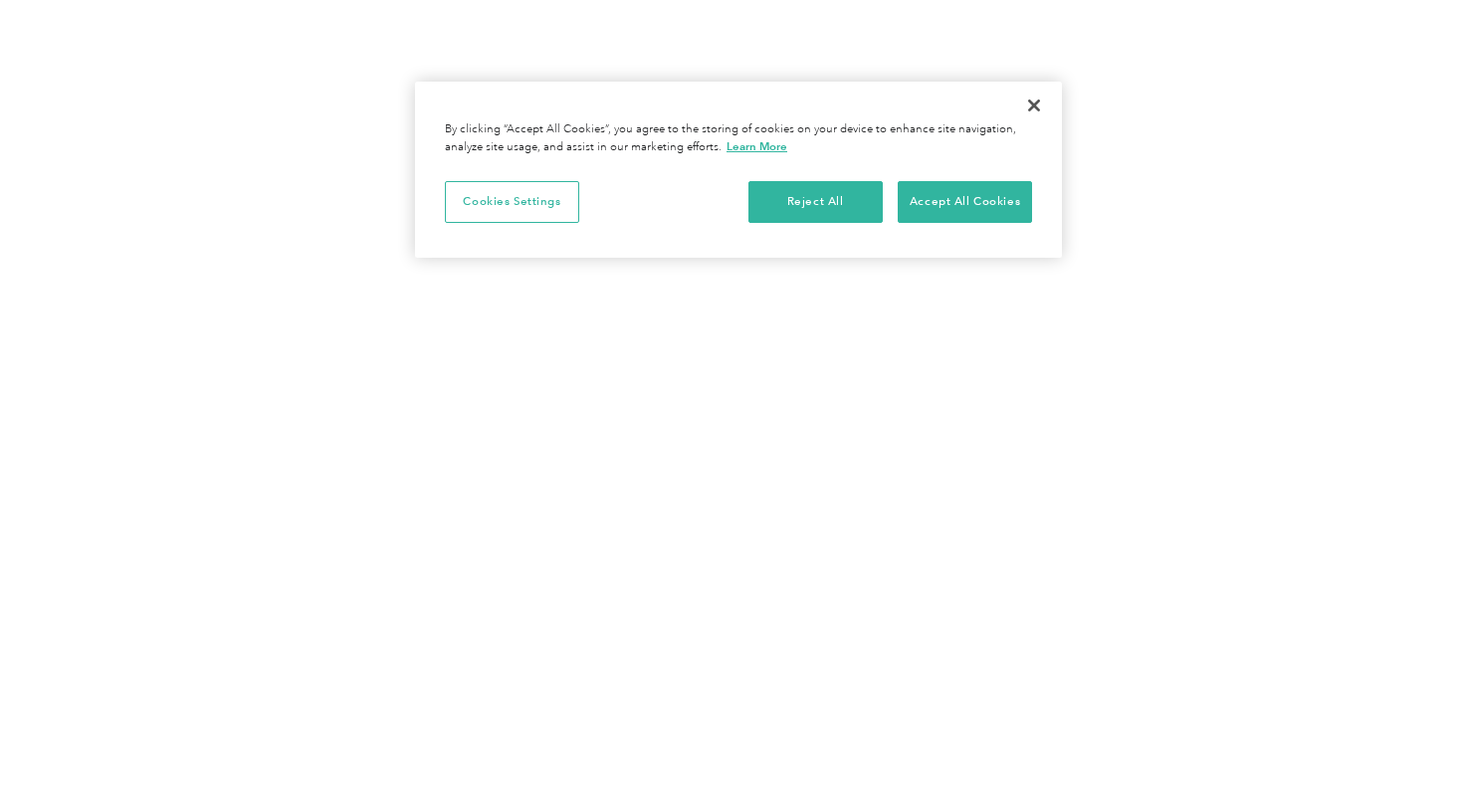 scroll, scrollTop: 0, scrollLeft: 0, axis: both 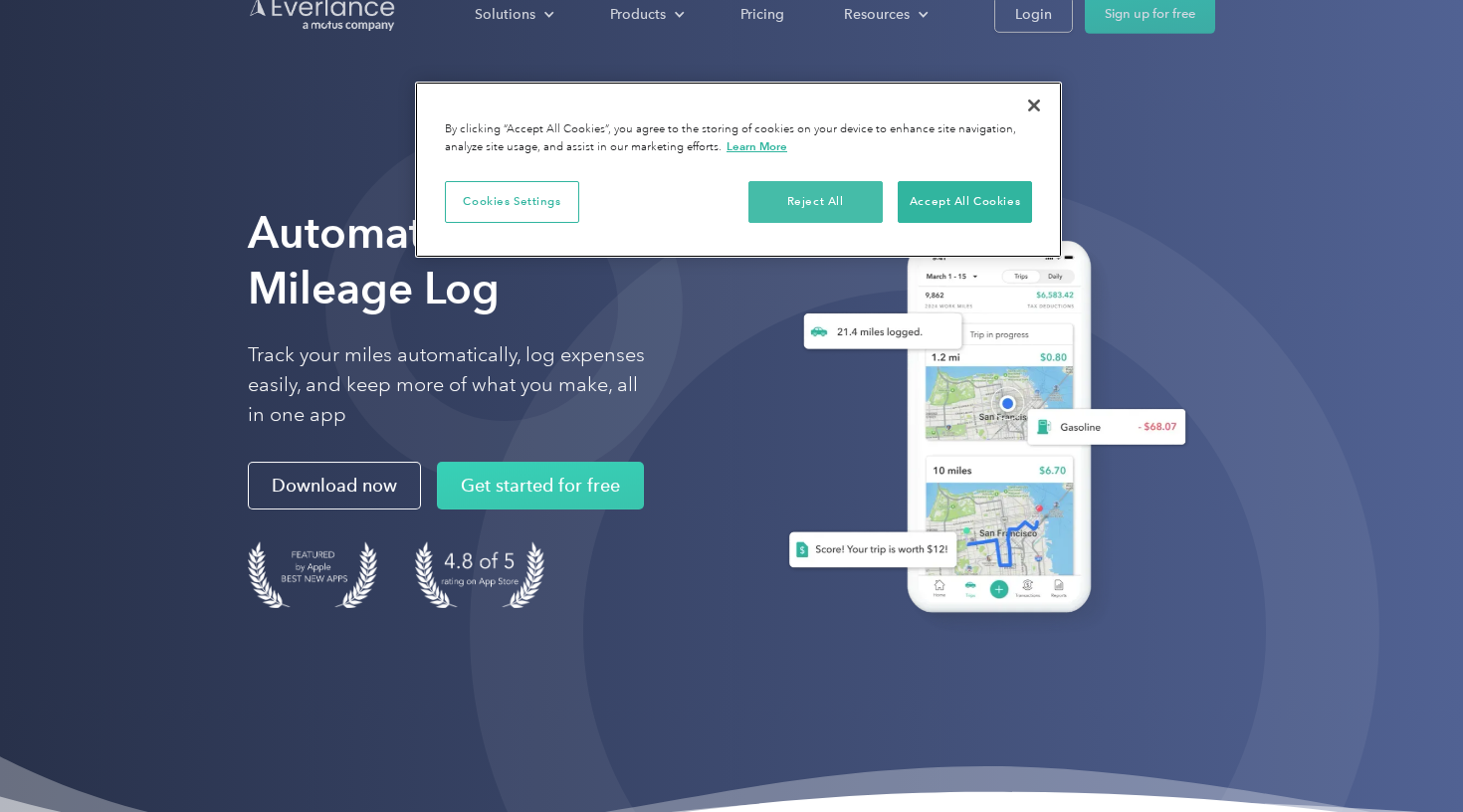 click on "Reject All" at bounding box center [815, 202] 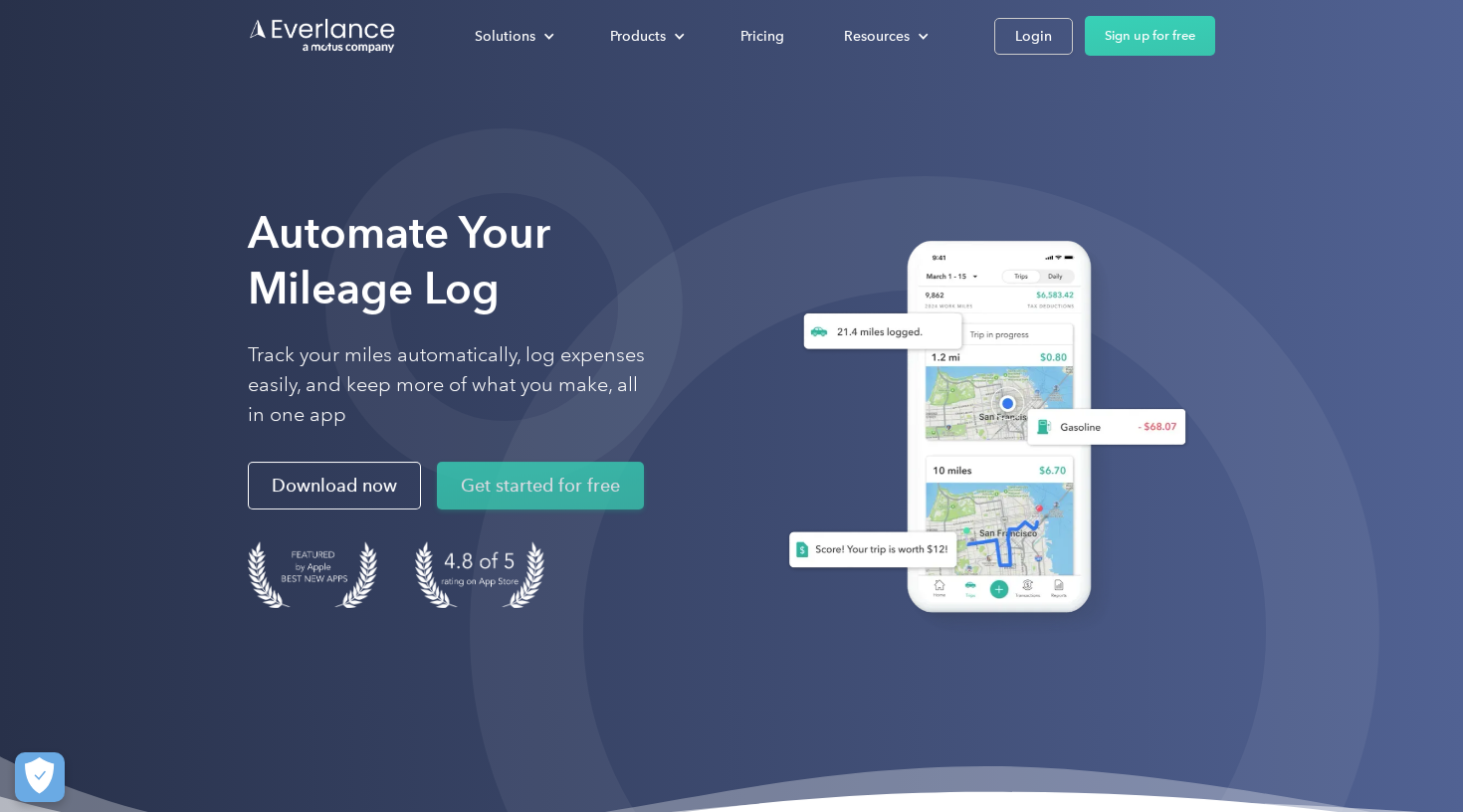 click on "Get started for free" at bounding box center (540, 486) 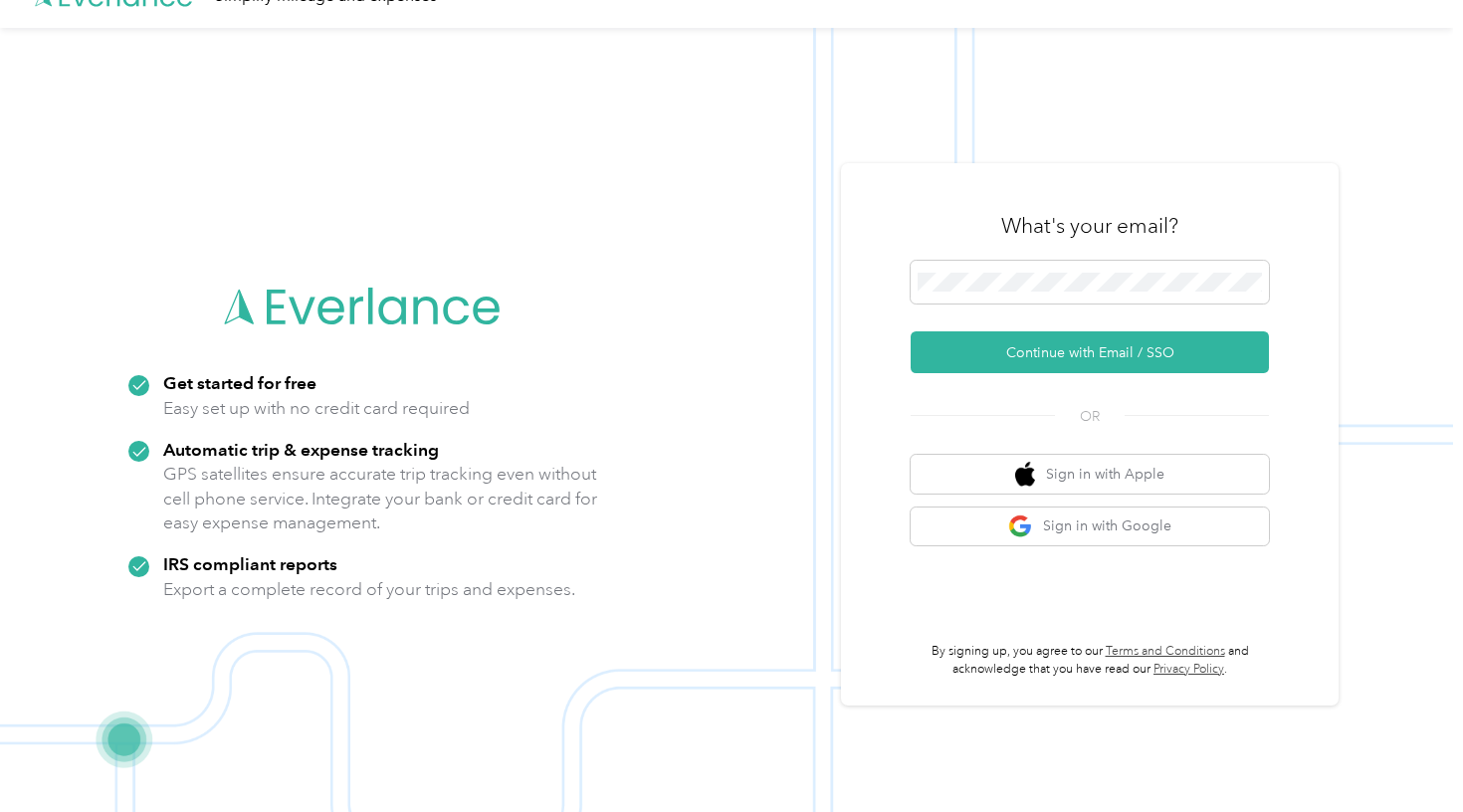 scroll, scrollTop: 38, scrollLeft: 0, axis: vertical 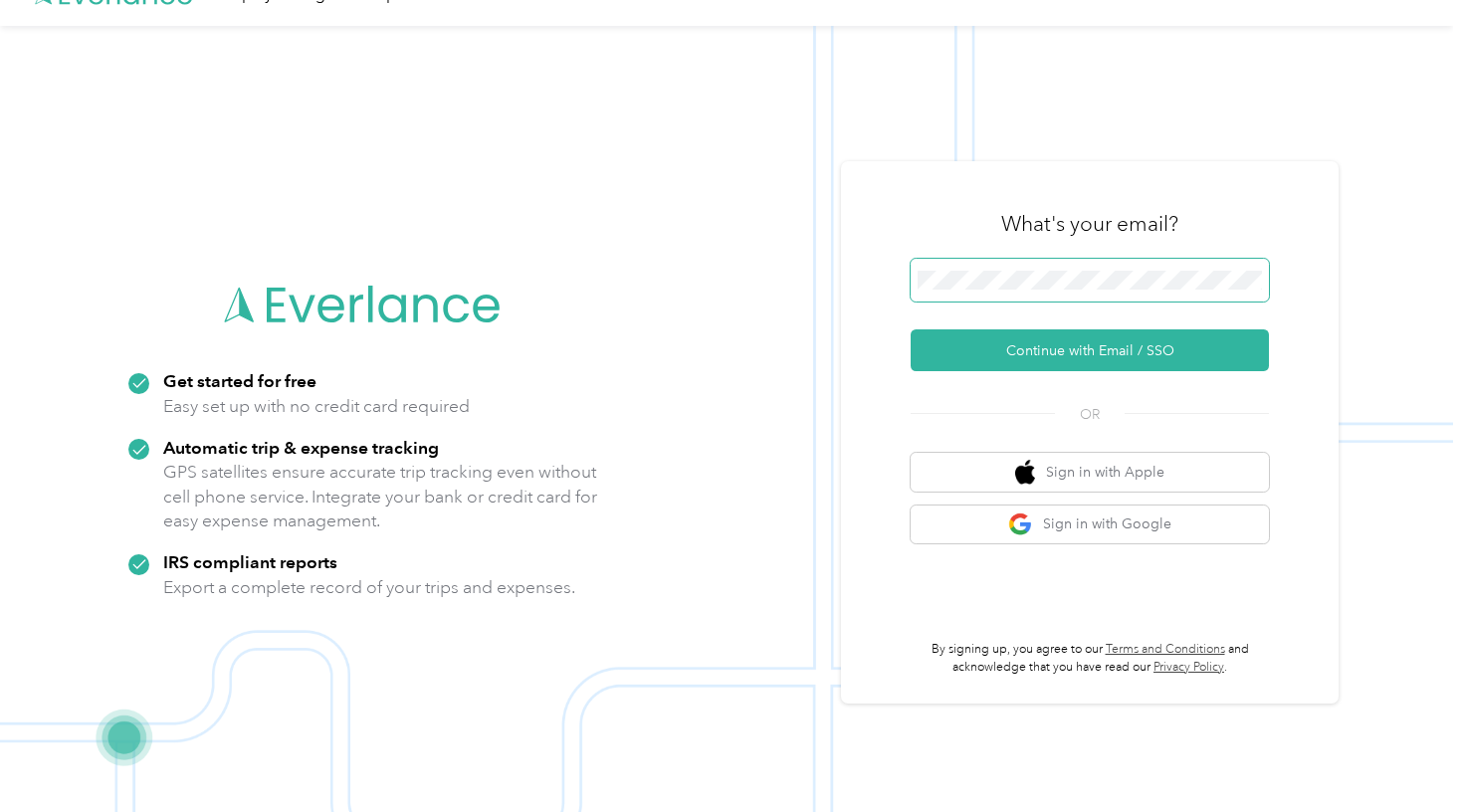 click at bounding box center (1090, 281) 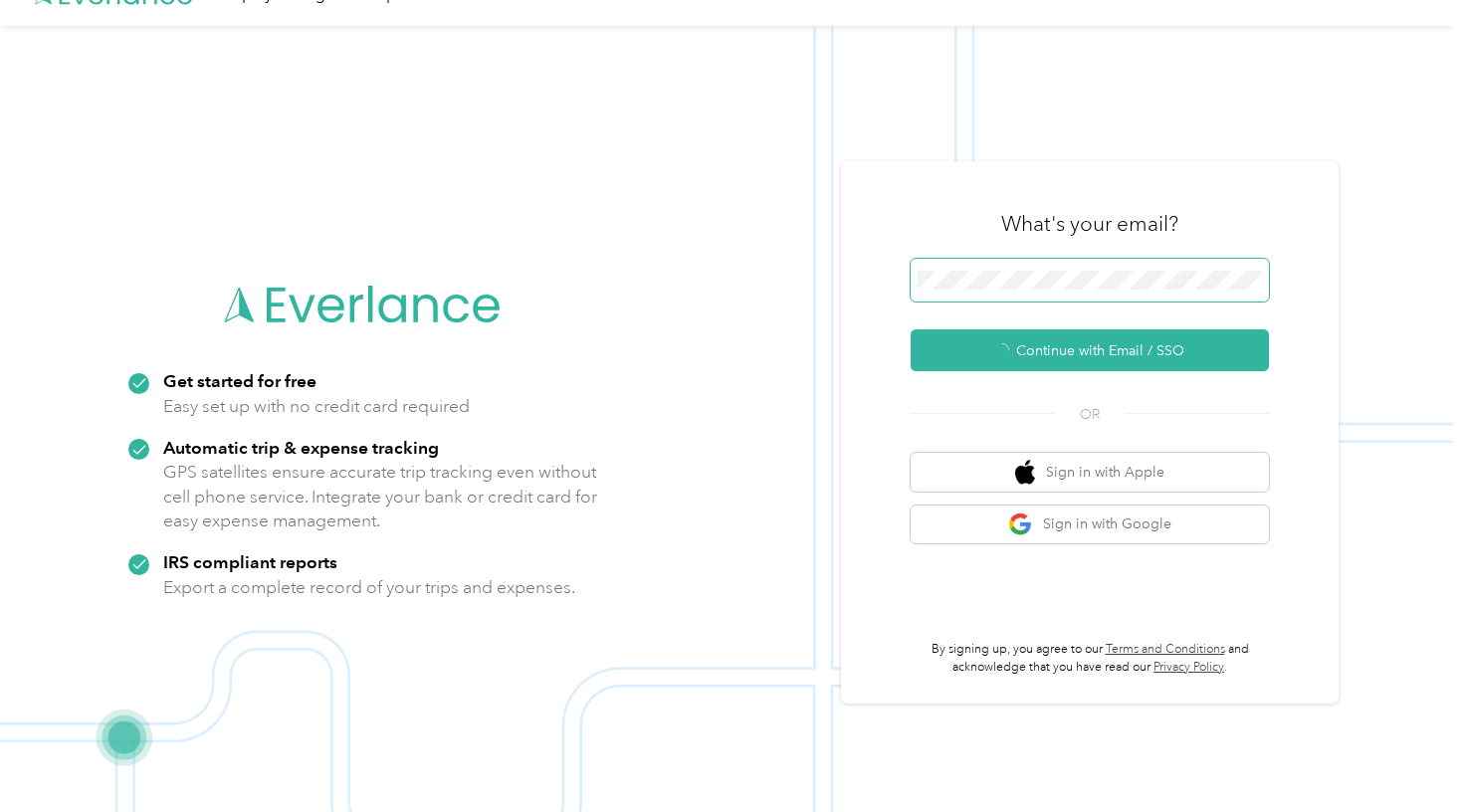 scroll, scrollTop: 0, scrollLeft: 0, axis: both 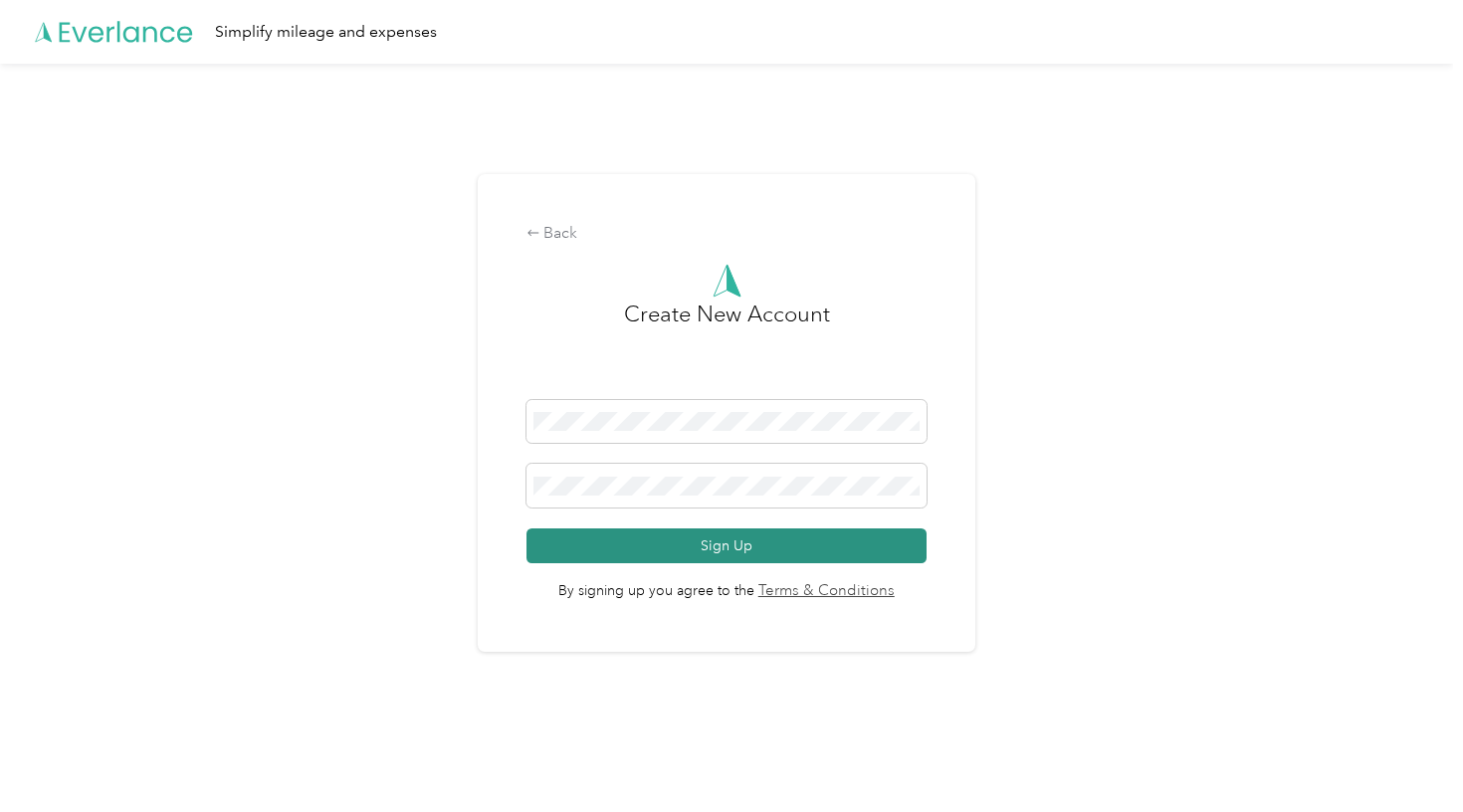 click on "Sign Up" at bounding box center [727, 545] 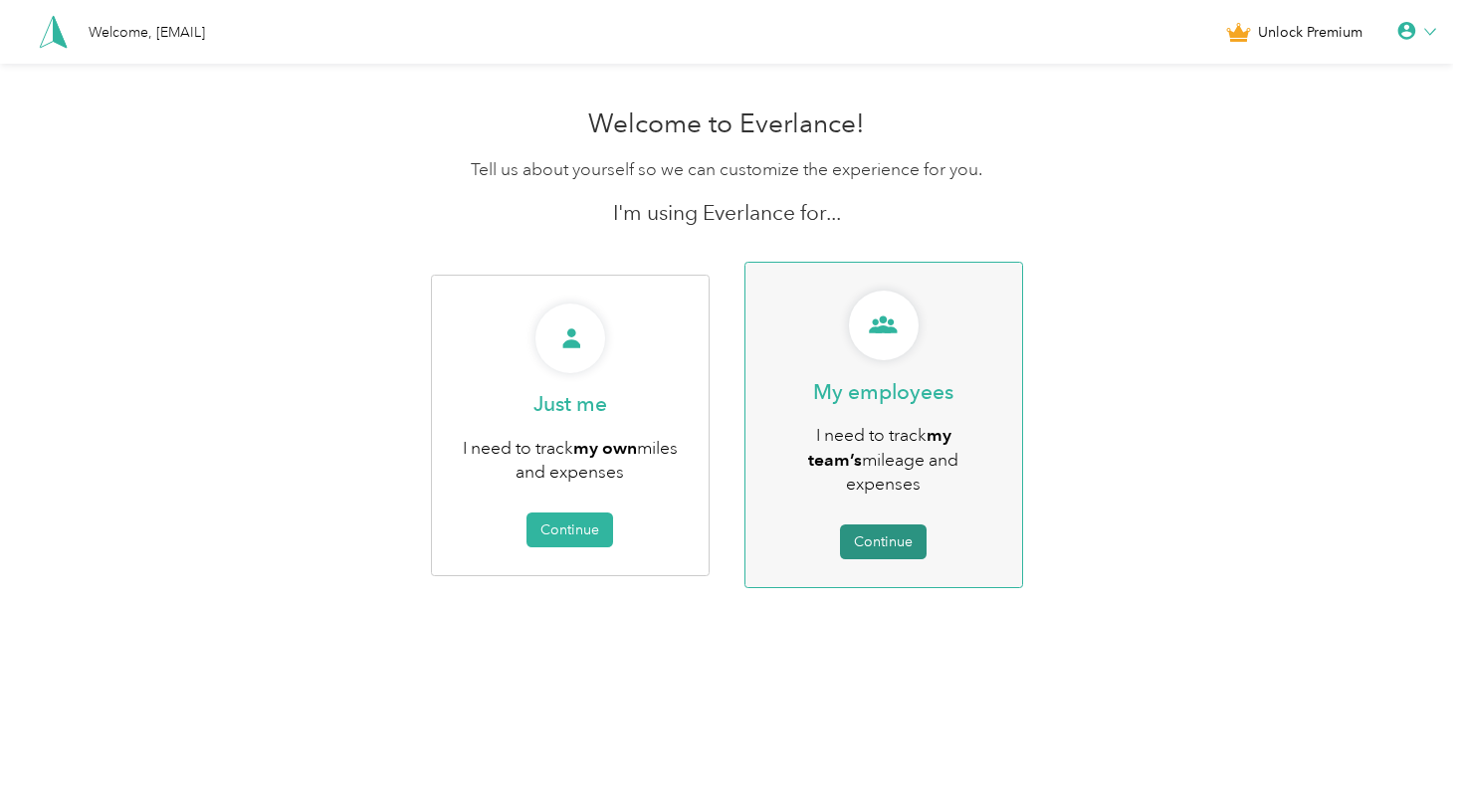 click on "Continue" at bounding box center (883, 541) 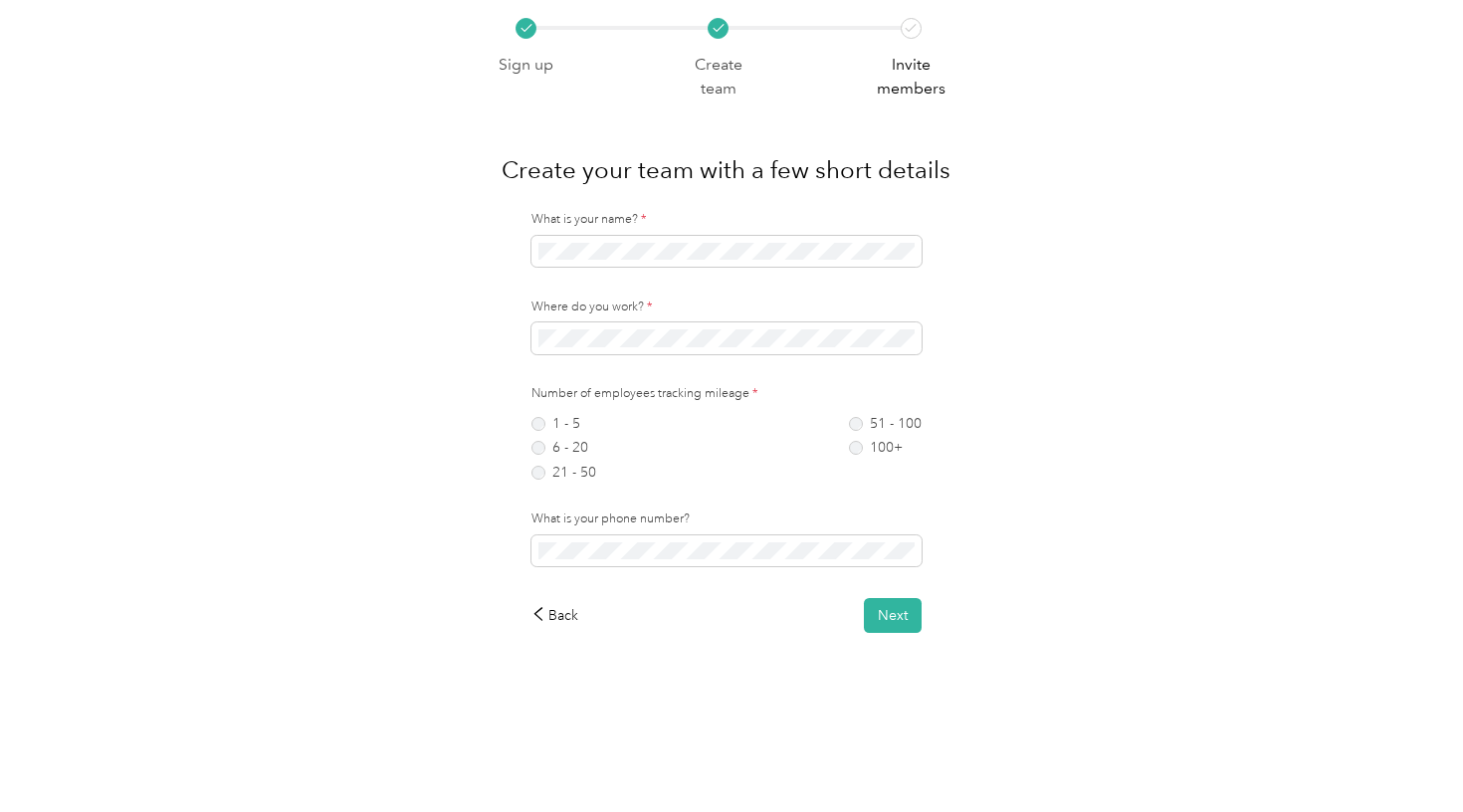 click on "Sign up Create team Invite members Create your team with a few short details What is your name?   * Where do you work?   * Number of employees tracking mileage   * 1 - 5 6 - 20 21 - 50 51 - 100 100+ What is your phone number?   Back Next" at bounding box center [727, 365] 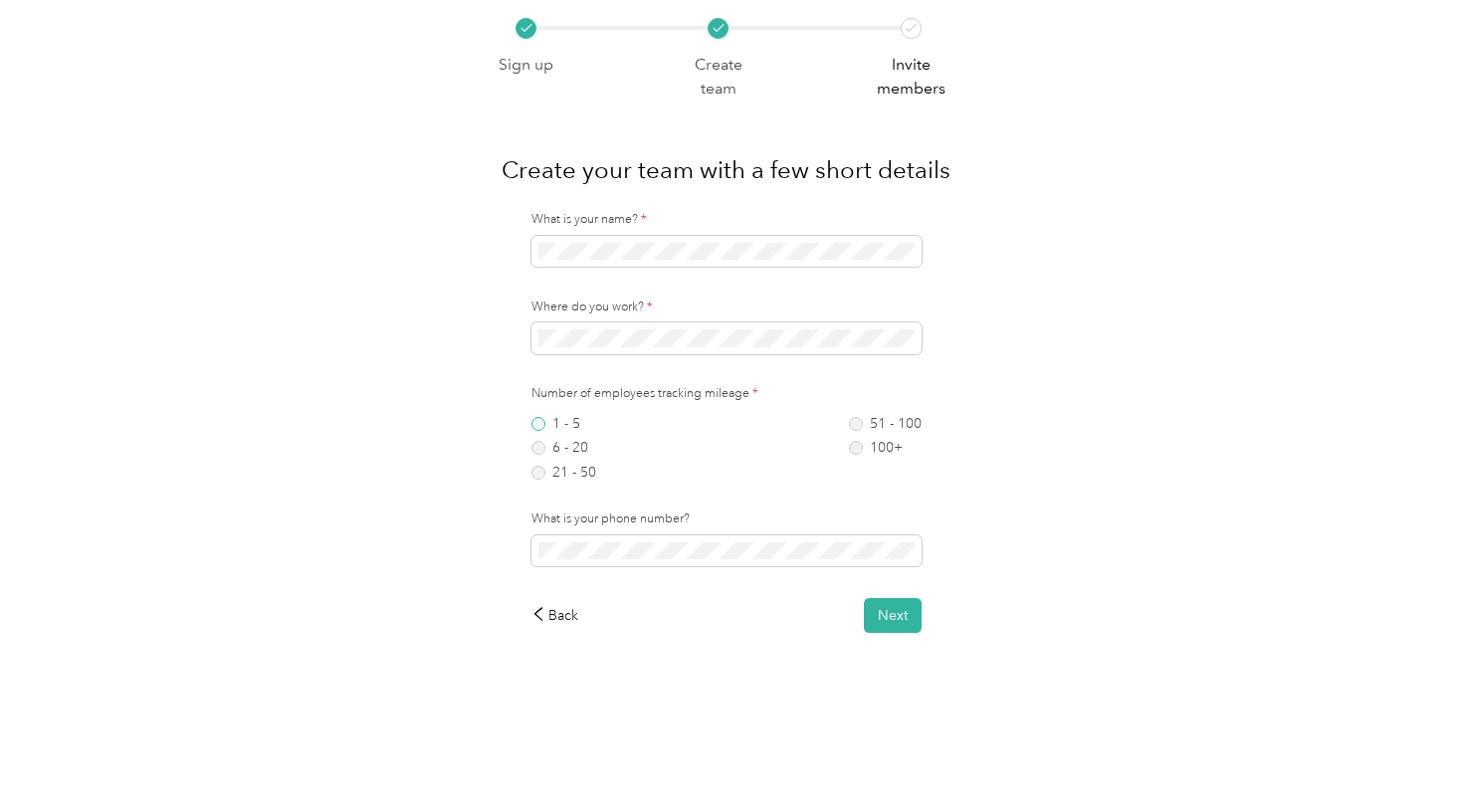 click on "1 - 5" at bounding box center (563, 424) 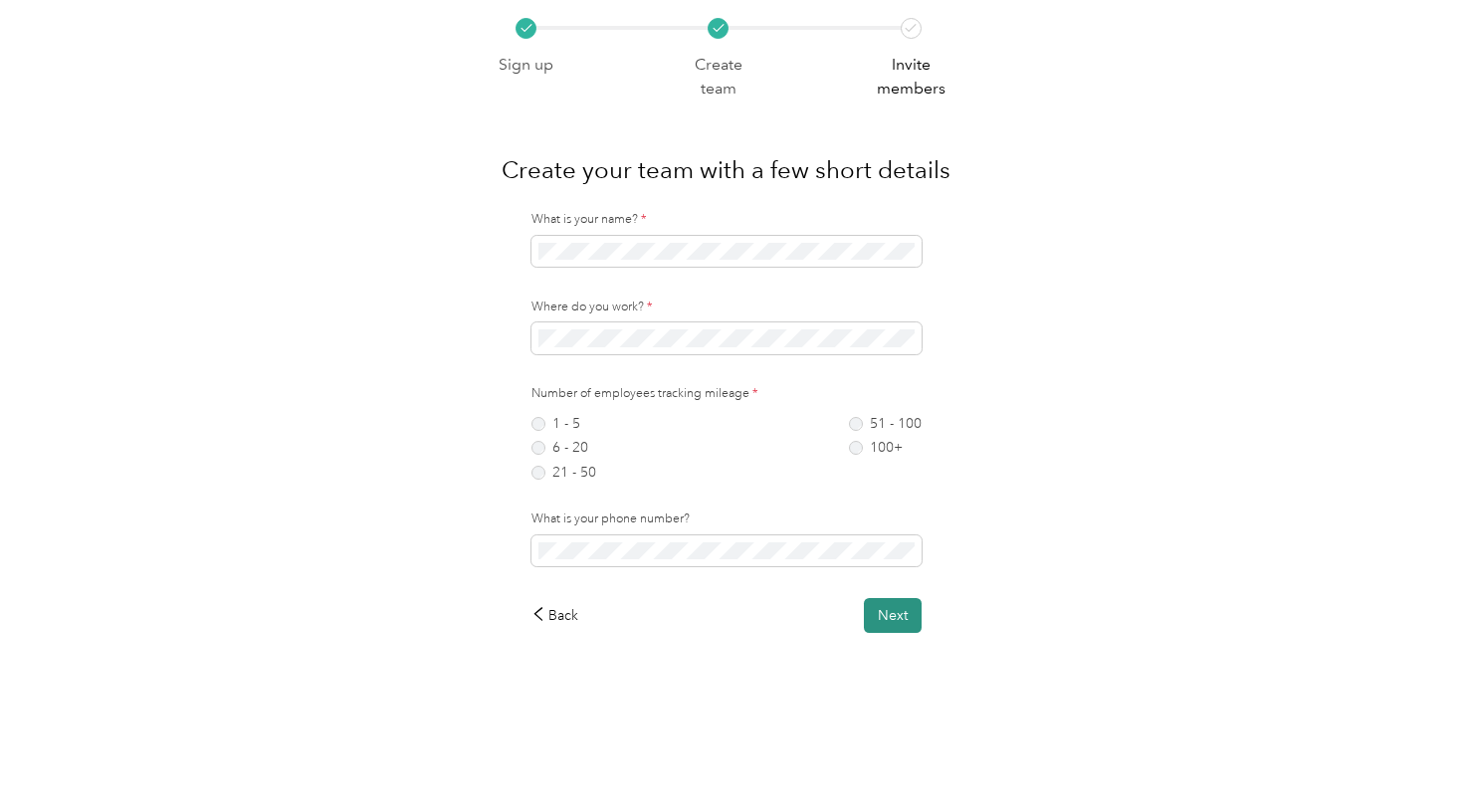 click on "Next" at bounding box center (893, 615) 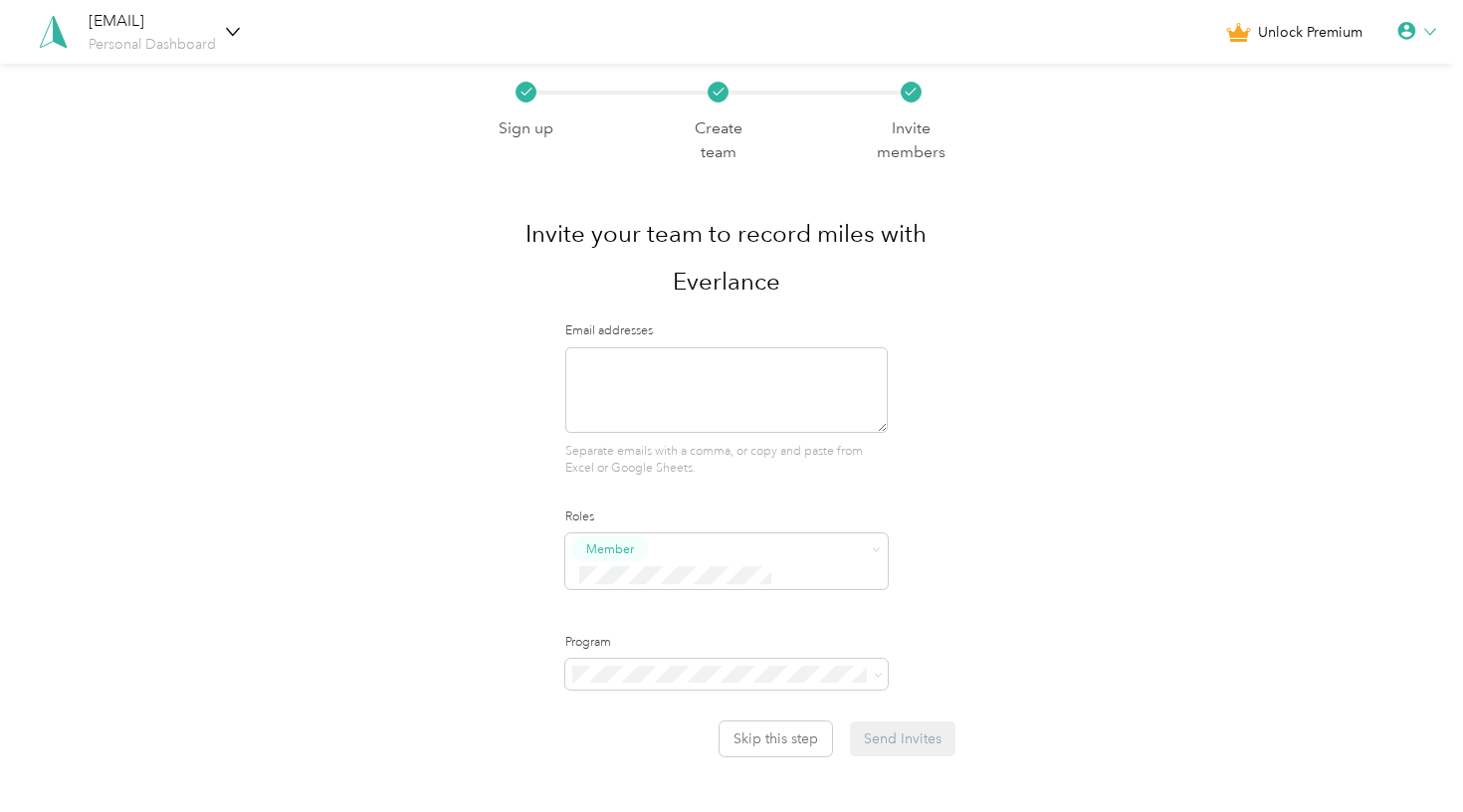 click at bounding box center [0, 0] 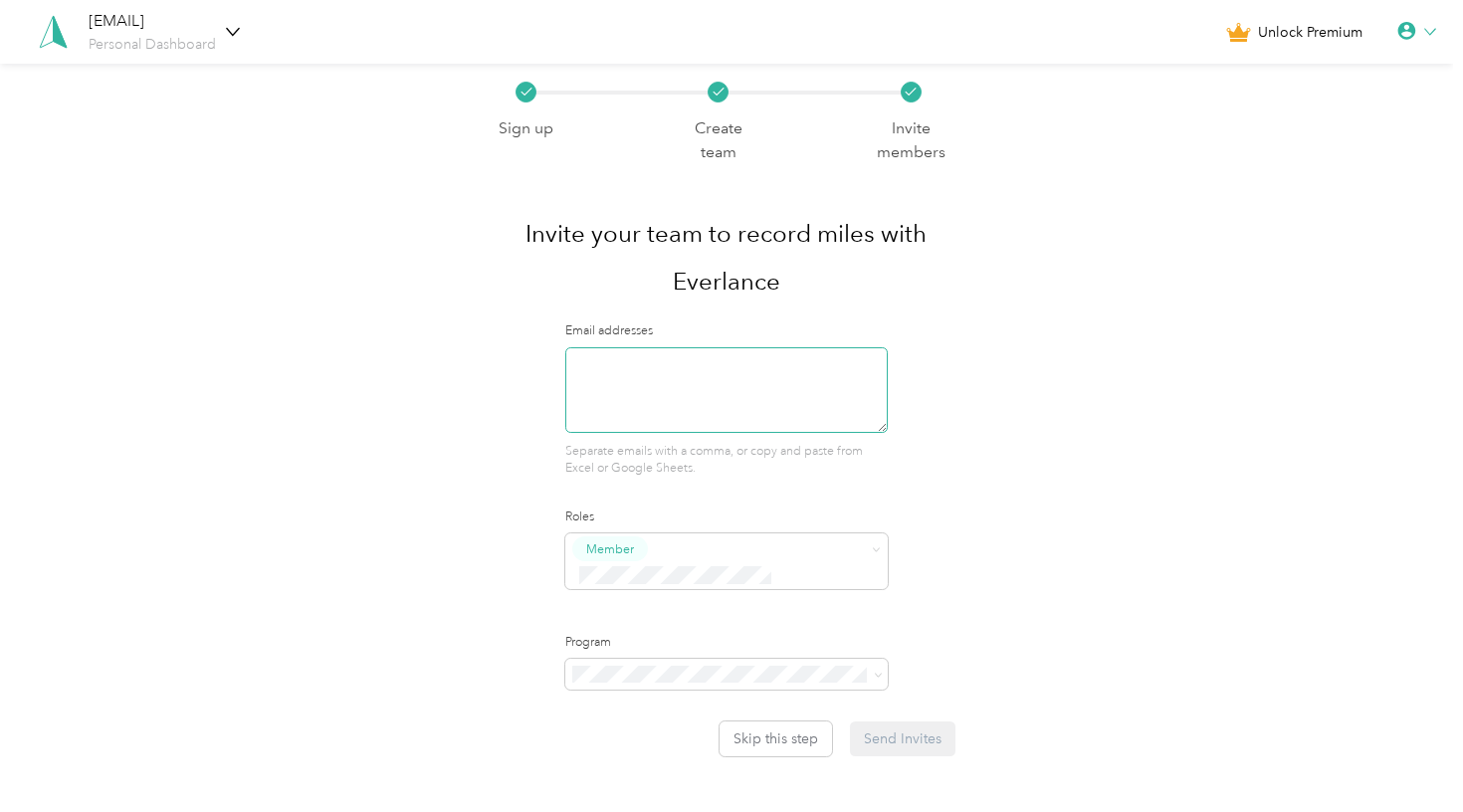 click at bounding box center (727, 390) 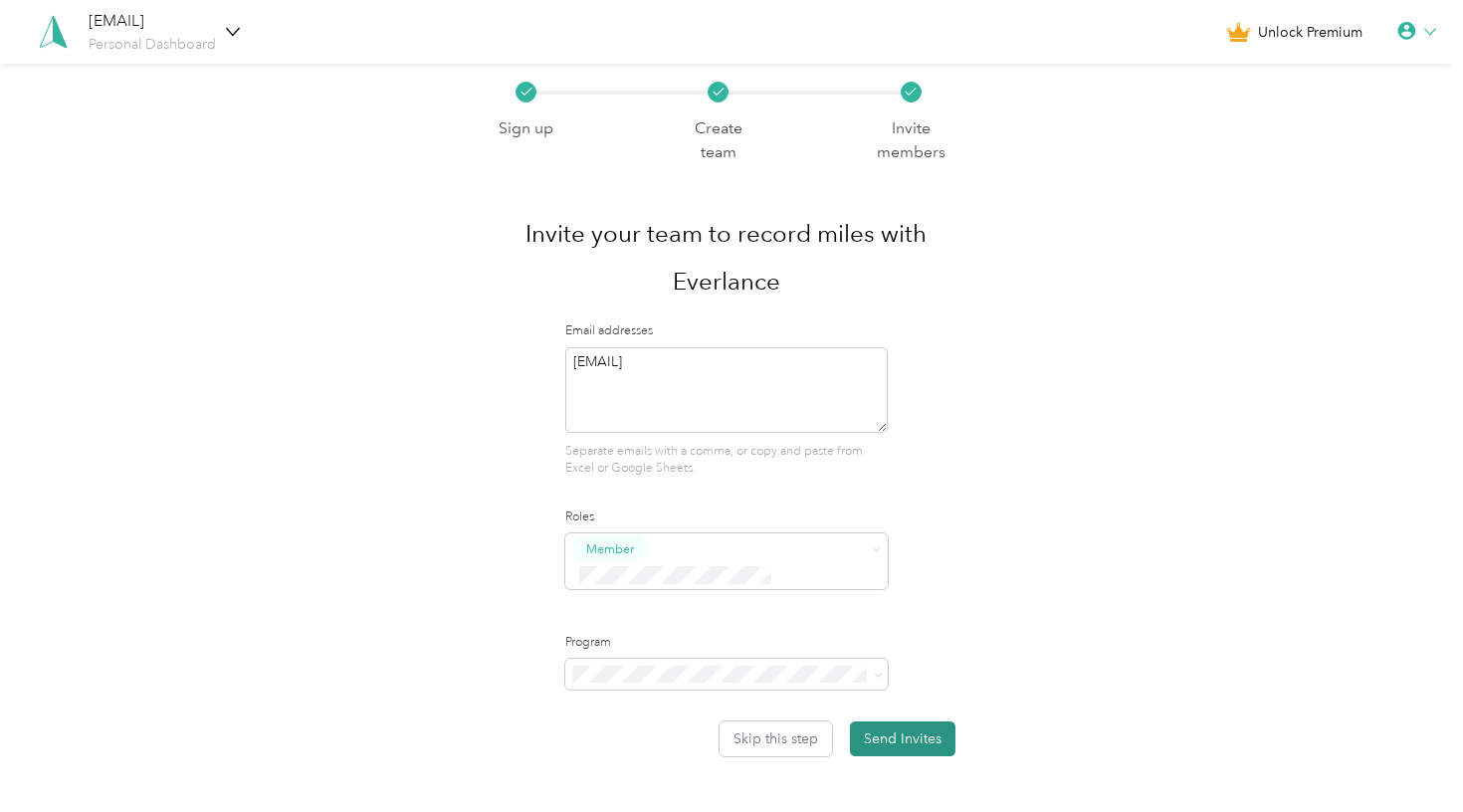 click on "Send Invites" at bounding box center (903, 738) 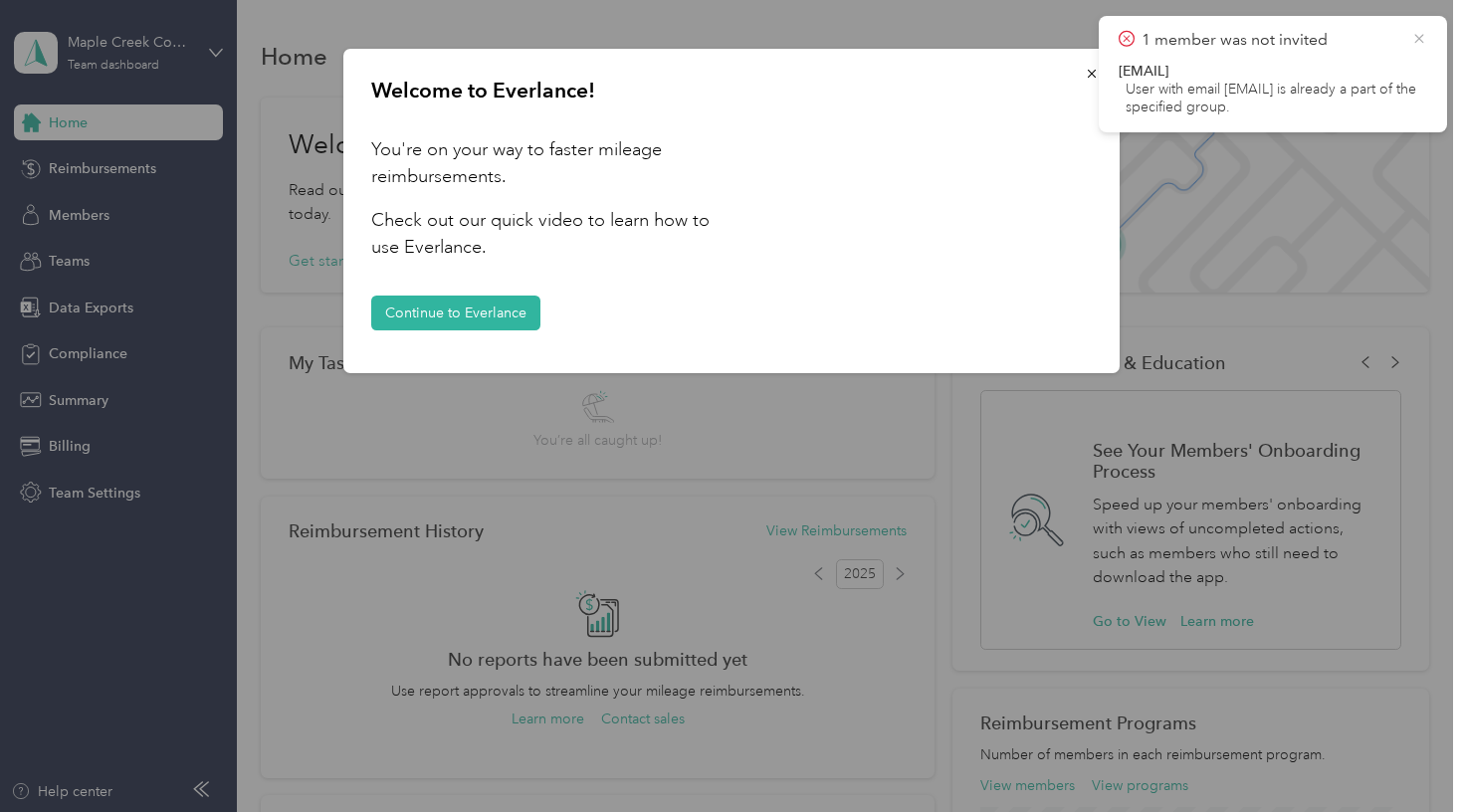 click 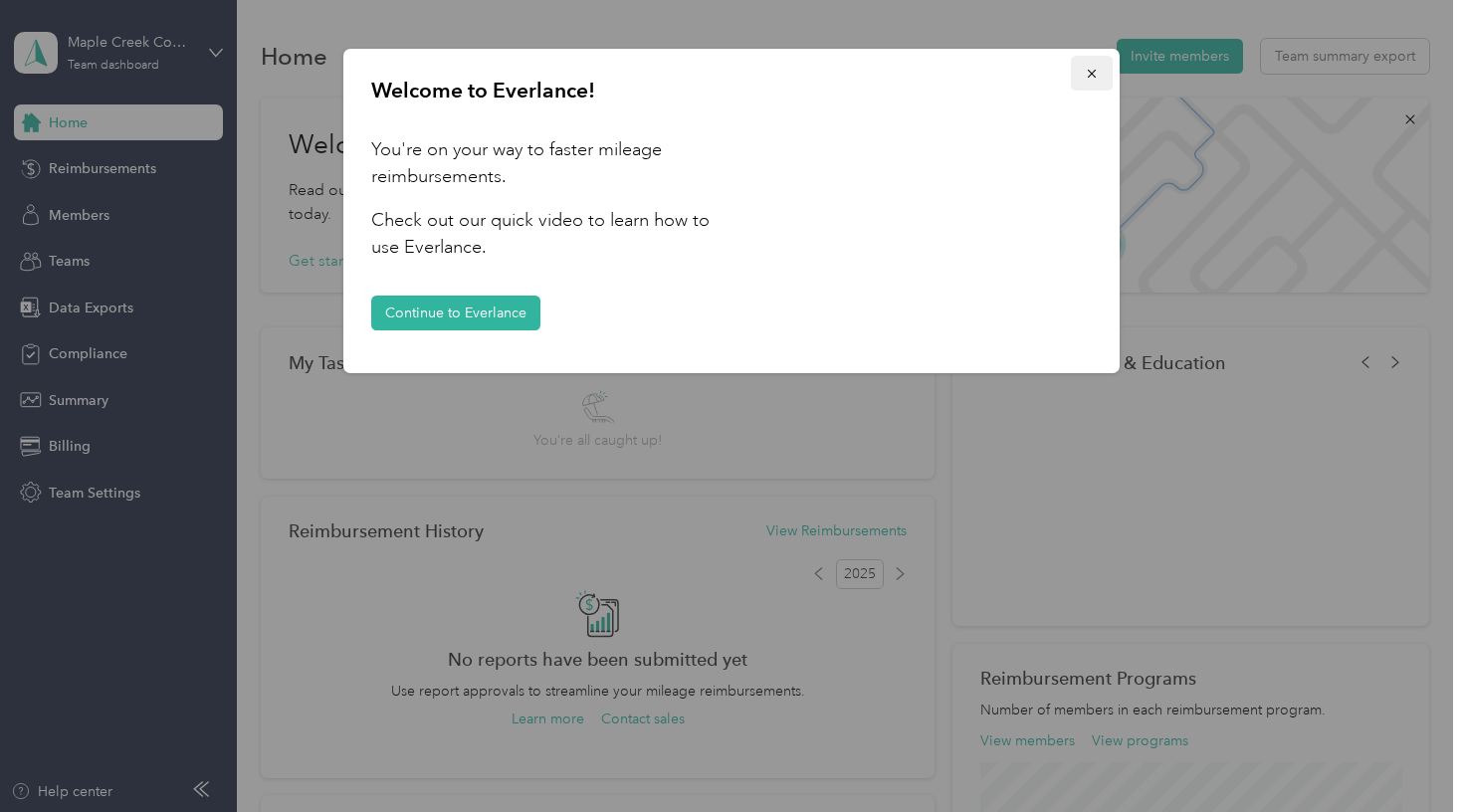 click 